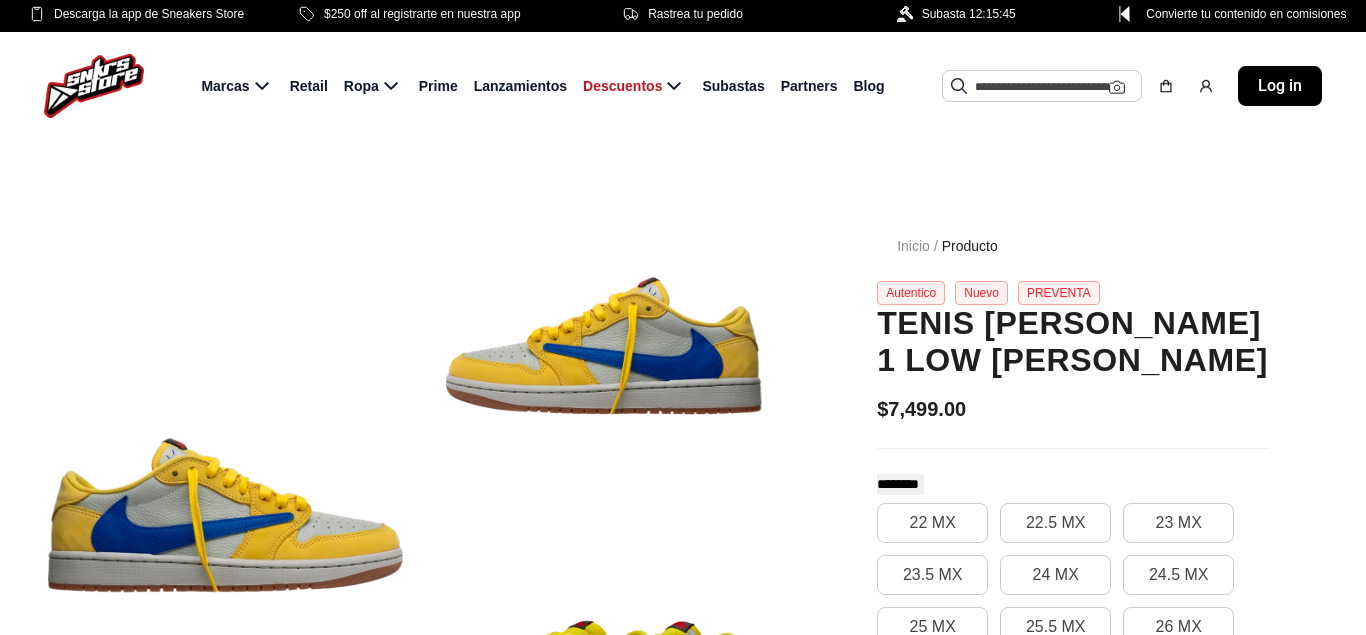 scroll, scrollTop: 0, scrollLeft: 0, axis: both 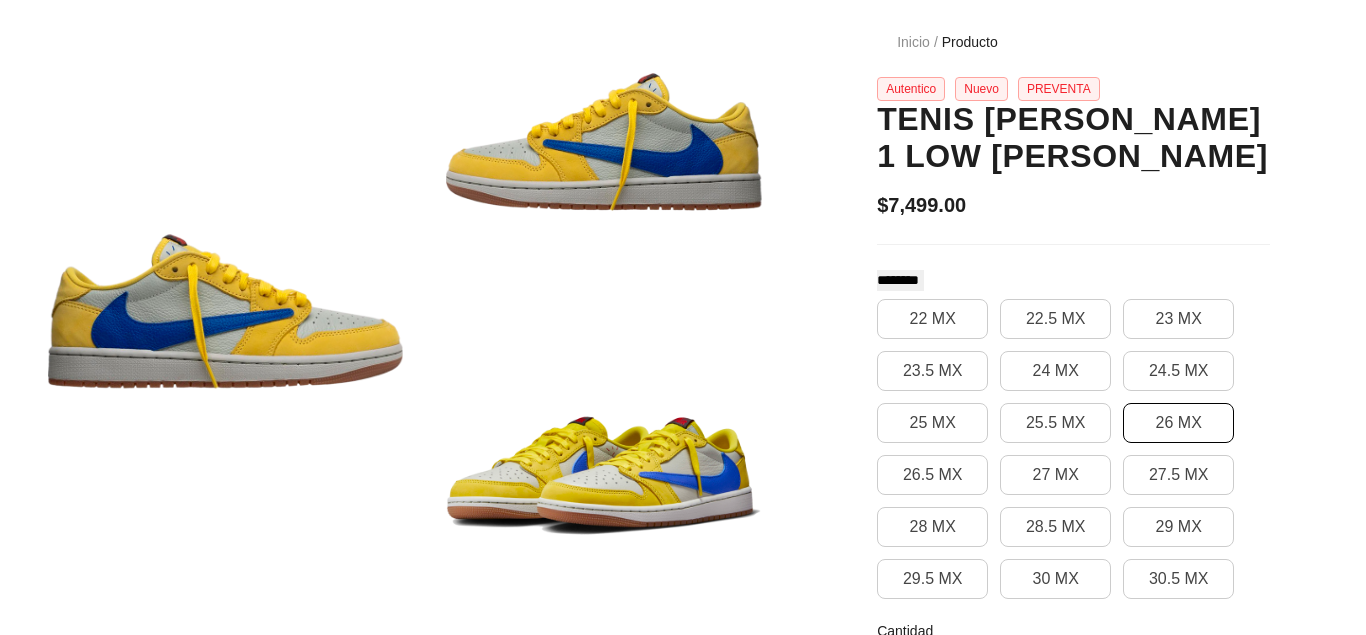 click on "26 MX" 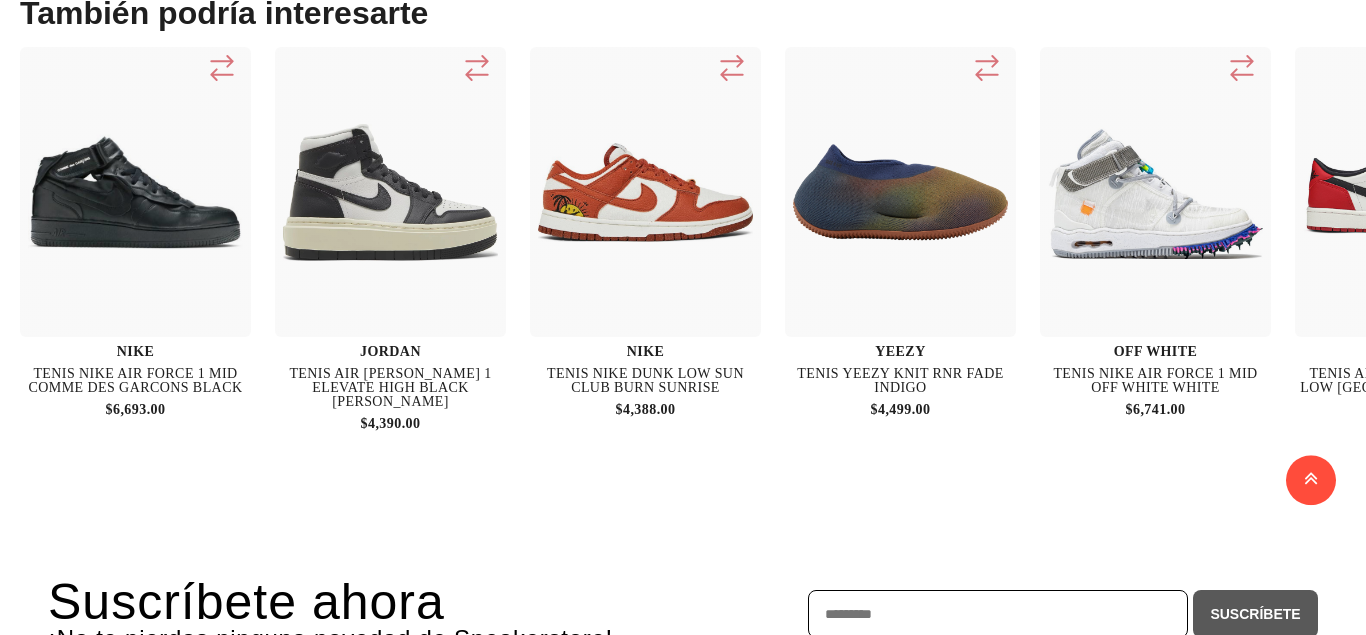 scroll, scrollTop: 2244, scrollLeft: 0, axis: vertical 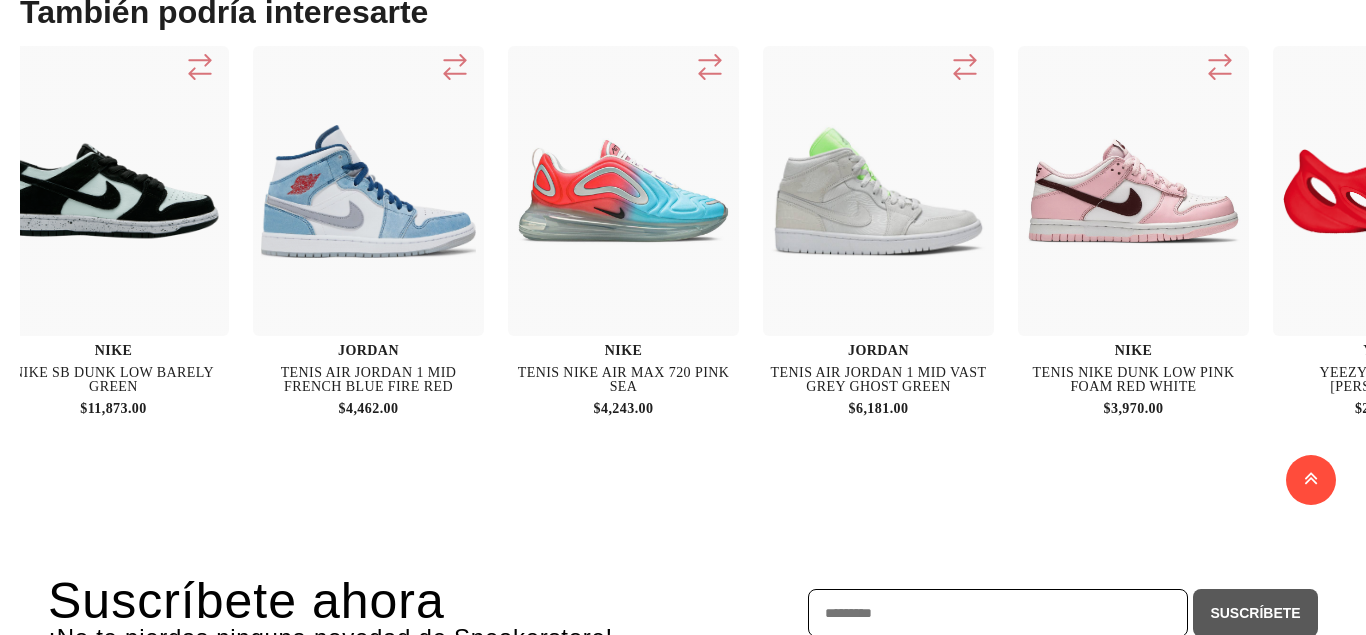 click on "Tenis Air Jordan 1 Mid French Blue Fire Red" 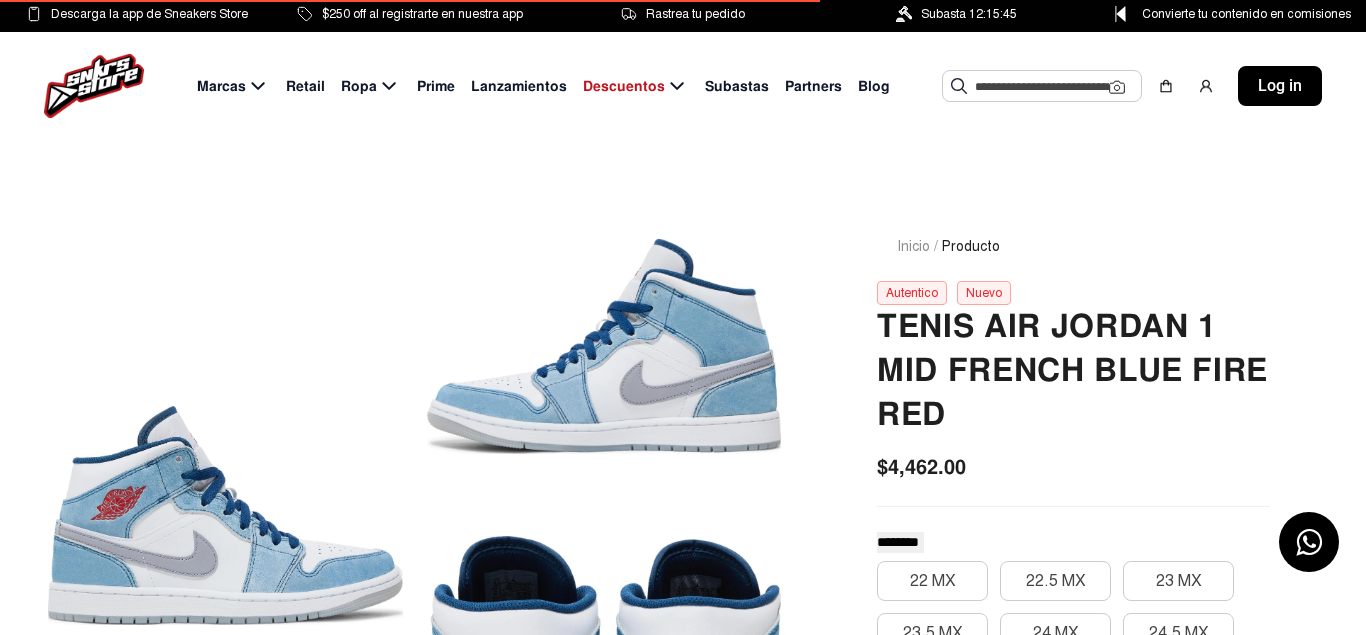 scroll, scrollTop: 0, scrollLeft: 0, axis: both 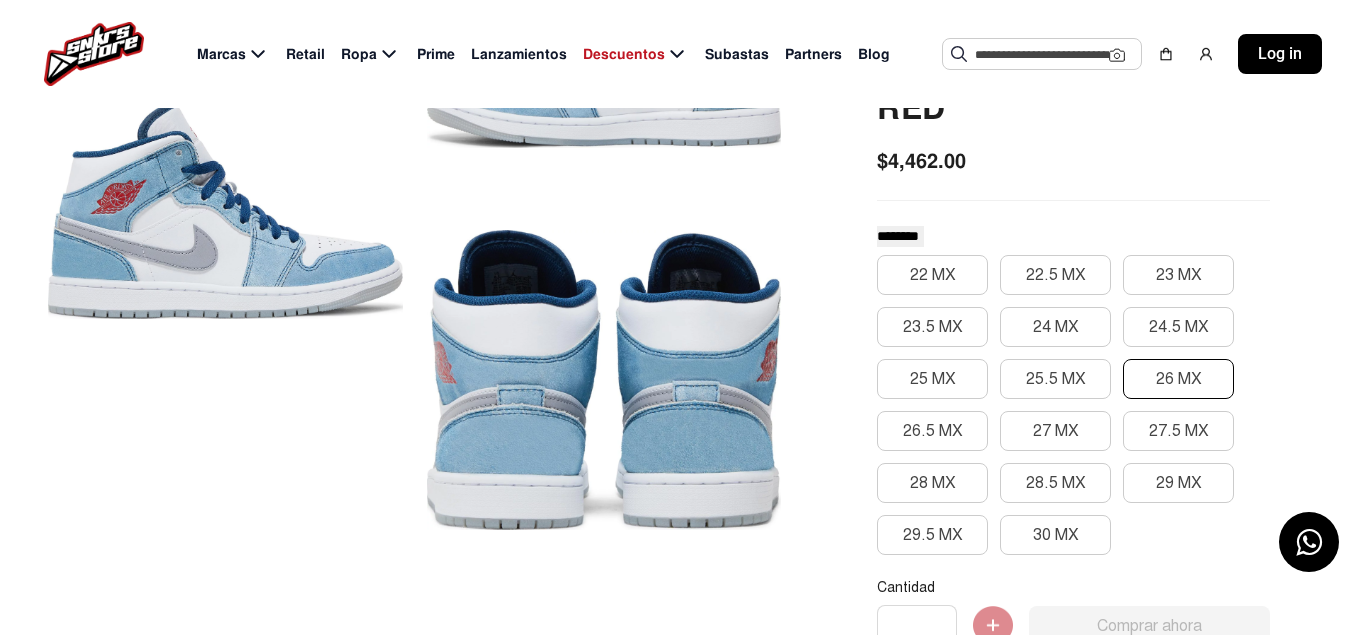 click on "26 MX" 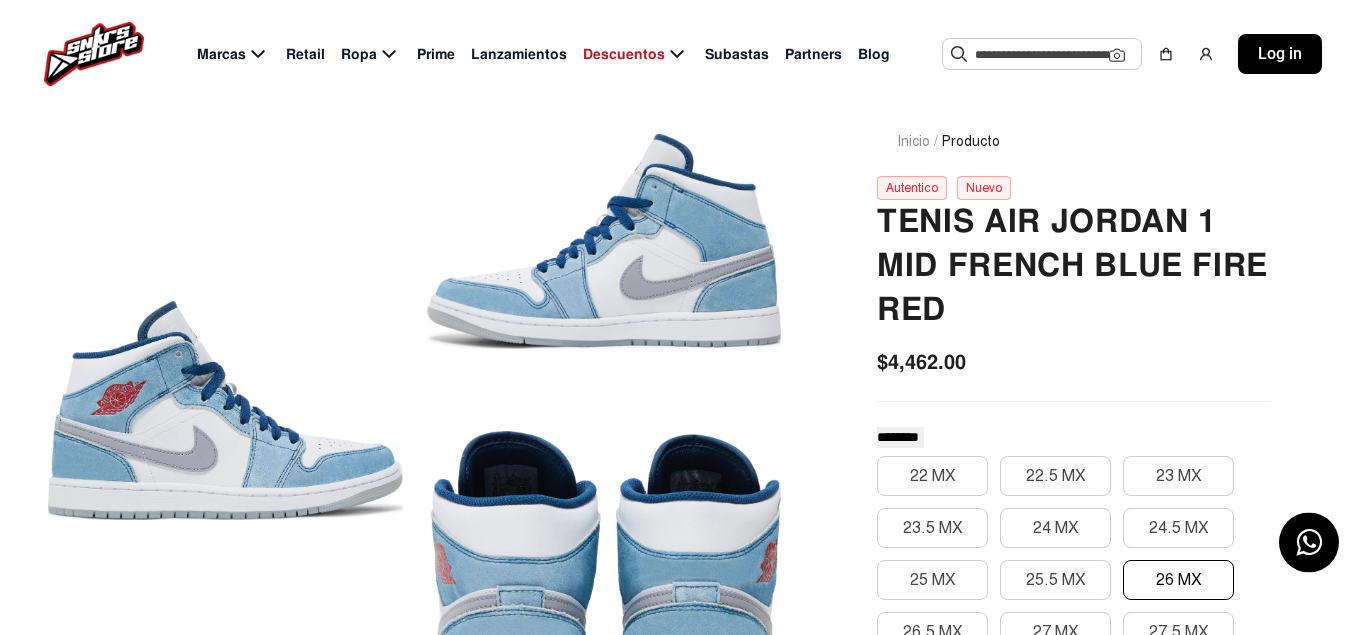 scroll, scrollTop: 102, scrollLeft: 0, axis: vertical 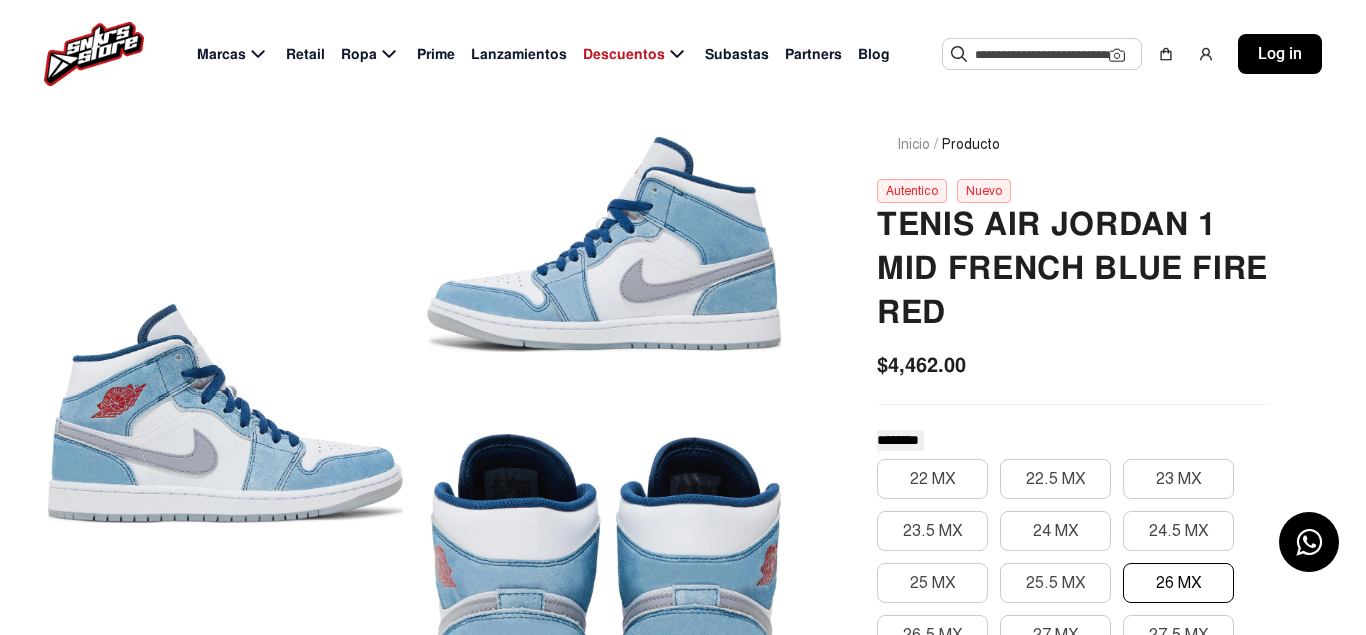 click 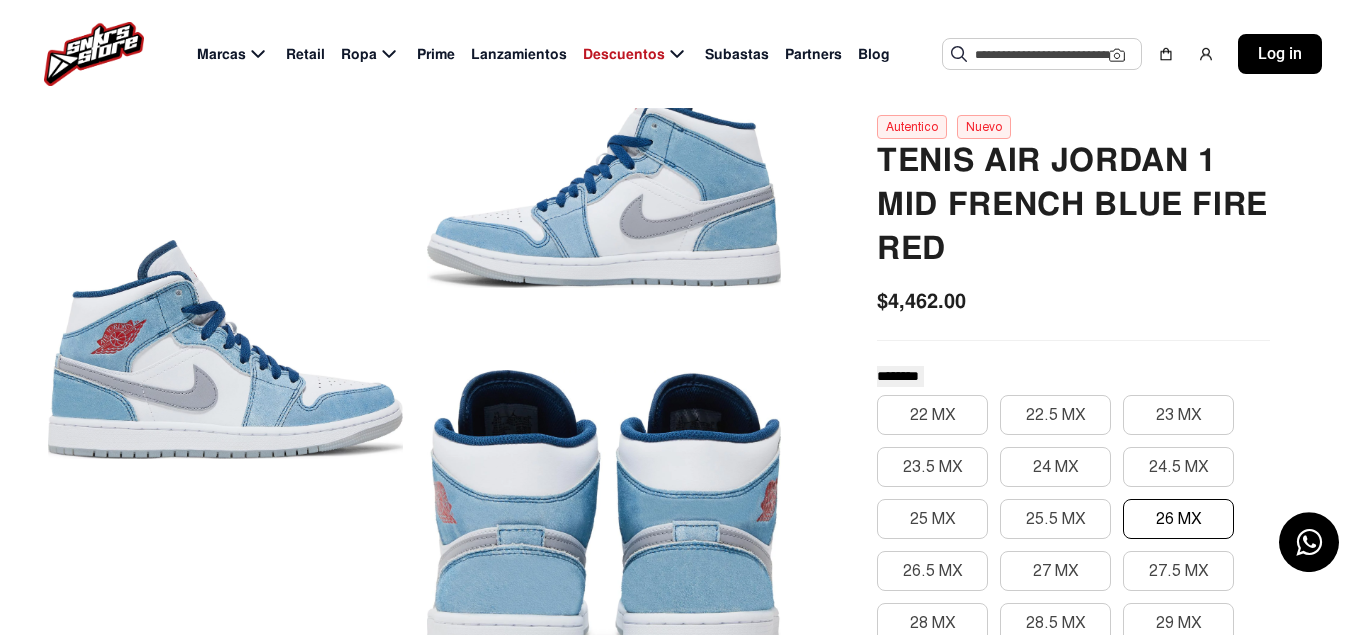 scroll, scrollTop: 204, scrollLeft: 0, axis: vertical 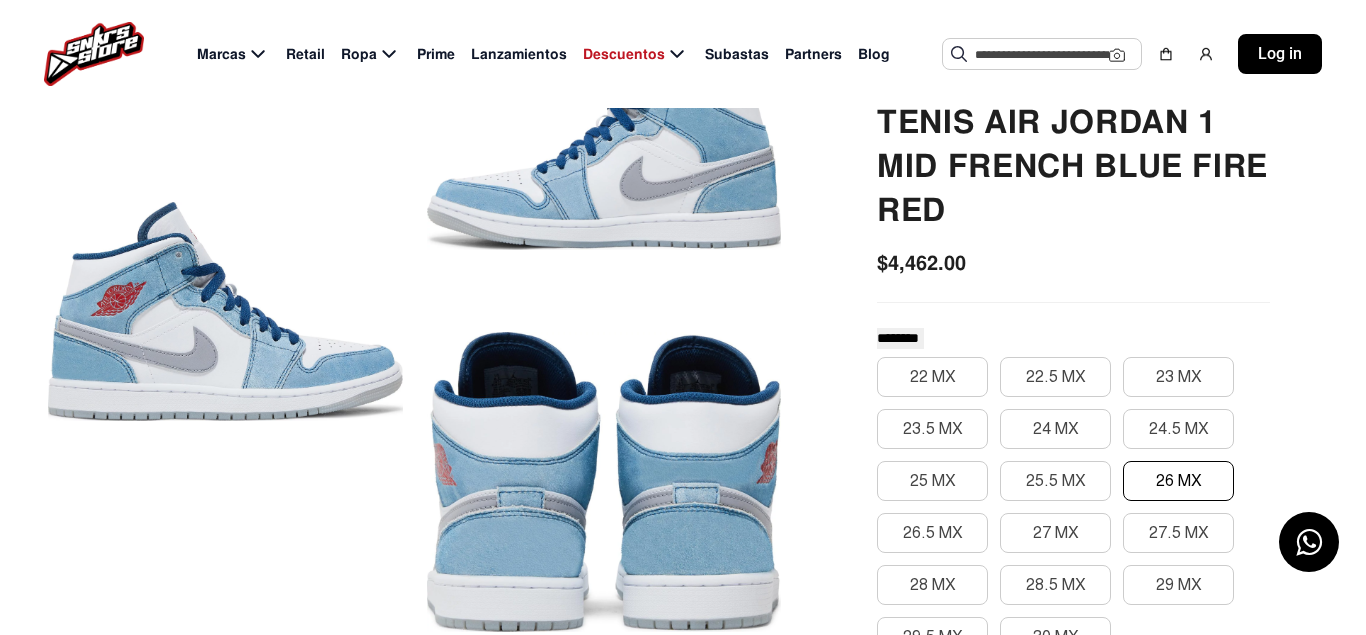 click 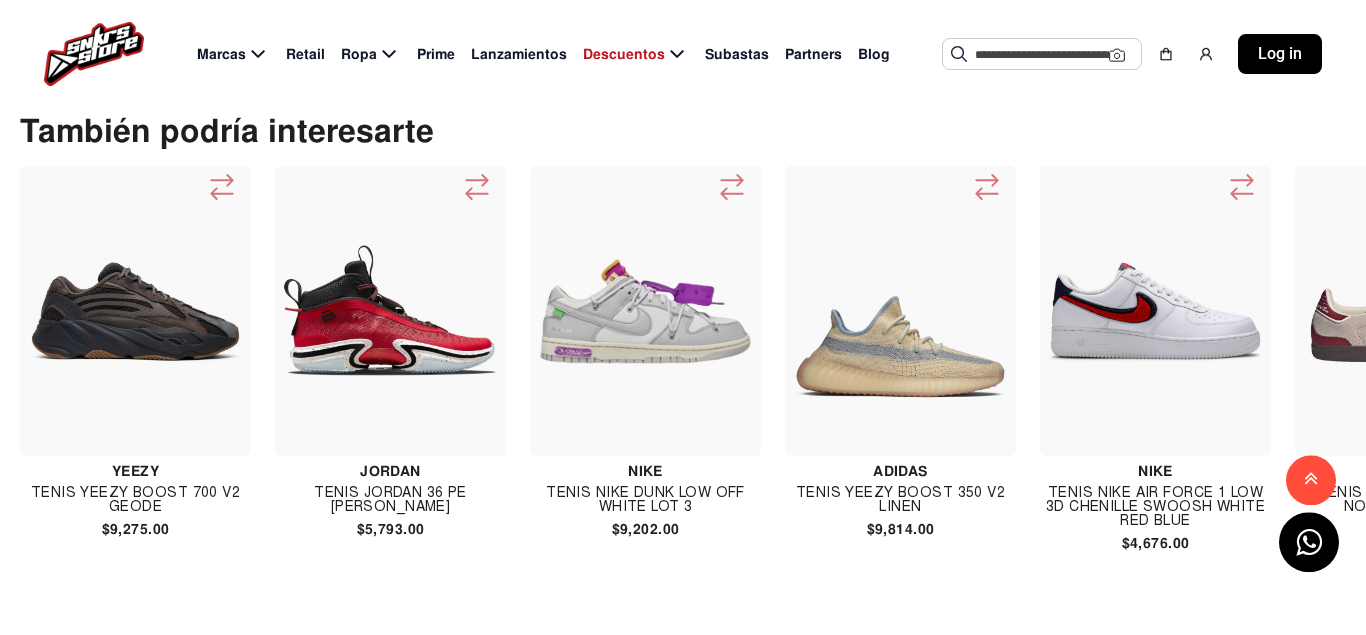 scroll, scrollTop: 2244, scrollLeft: 0, axis: vertical 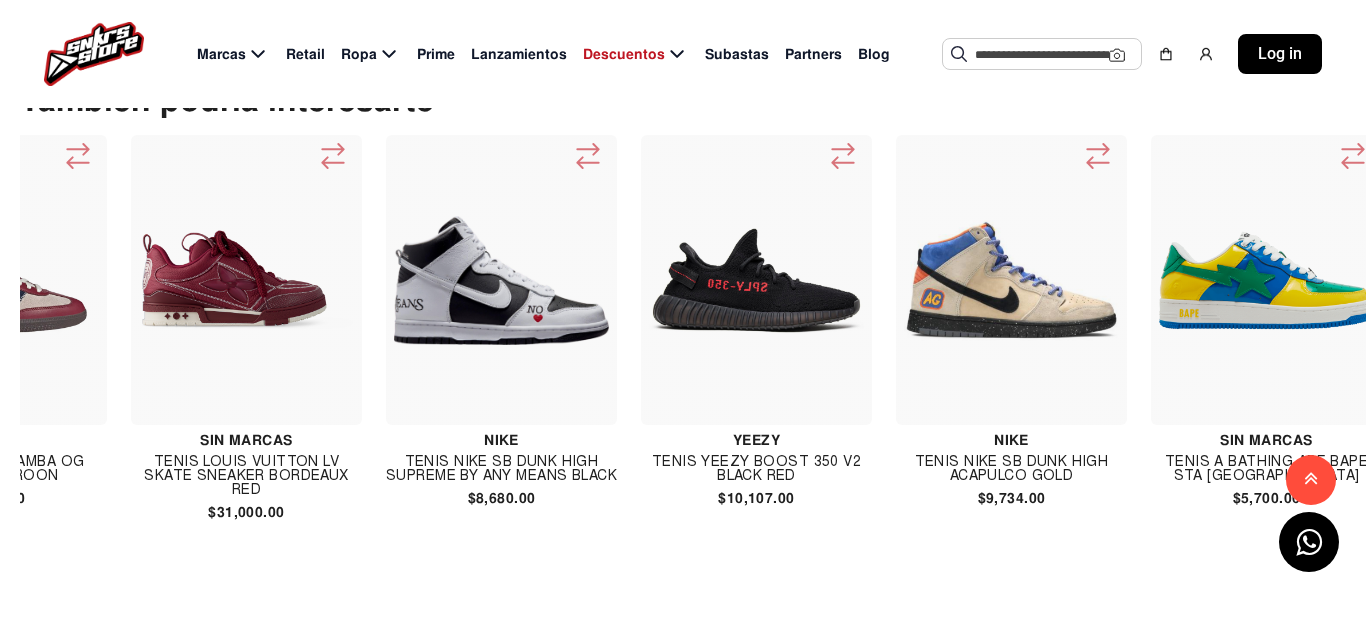 drag, startPoint x: 282, startPoint y: 530, endPoint x: 311, endPoint y: 531, distance: 29.017237 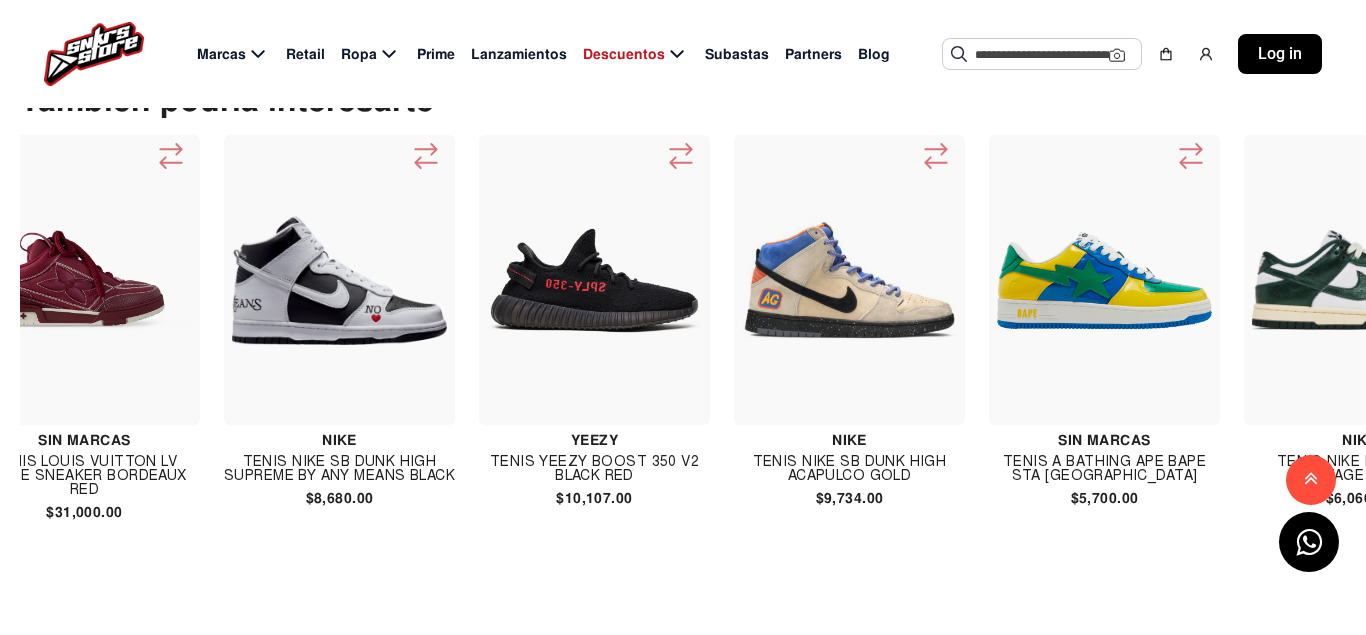 scroll, scrollTop: 0, scrollLeft: 1590, axis: horizontal 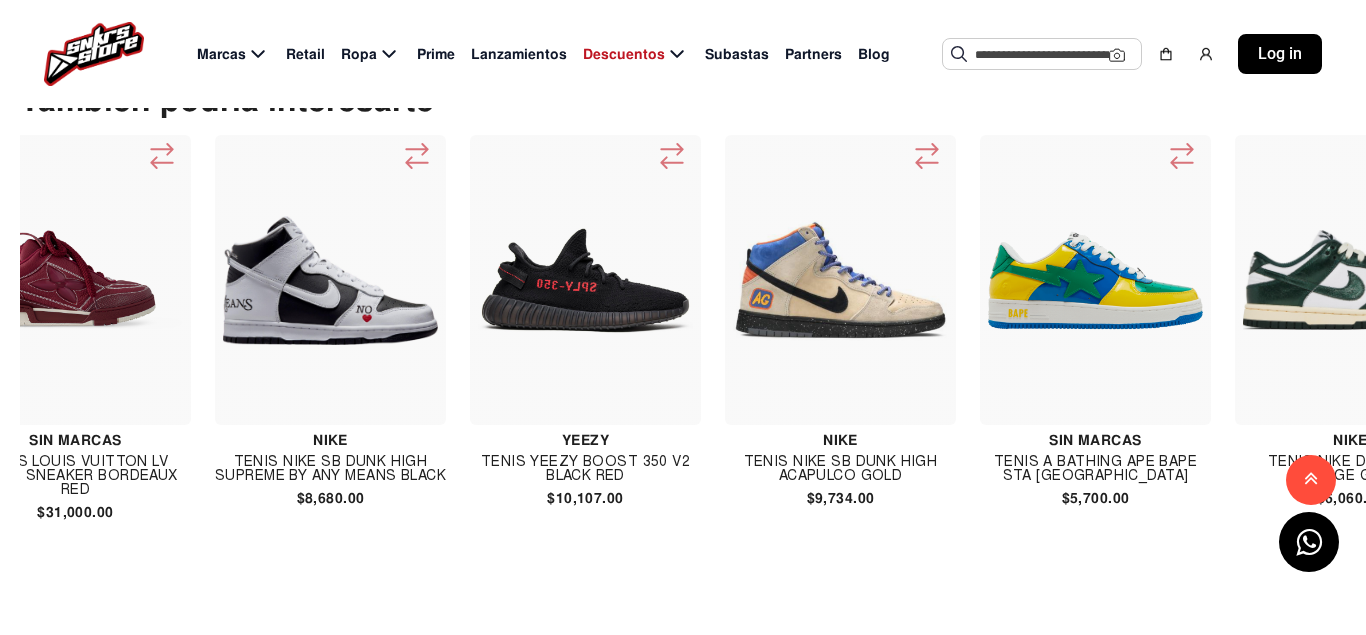 click on "También podría interesarte  Yeezy Tenis Yeezy Boost 700 V2 Geode  $9,275.00  Jordan Tenis Jordan 36 Pe Rui Hachimura  $5,793.00  Nike Tenis Nike Dunk Low Off White Lot 3   $9,202.00  Adidas Tenis Yeezy Boost 350 V2 Linen    $9,814.00  Nike Tenis Nike Air Force 1 Low 3d Chenille Swoosh White Red Blue   $4,676.00  Adidas TENIS ADIDAS SAMBA OG NOTITLE MAROON  $7,499.00  Sin Marcas TENIS LOUIS VUITTON LV SKATE SNEAKER BORDEAUX RED  $31,000.00  Nike Tenis Nike Sb Dunk High Supreme By Any Means Black  $8,680.00  Yeezy Tenis Yeezy Boost 350 V2 Black Red  $10,107.00  Nike Tenis Nike Sb Dunk High Acapulco Gold   $9,734.00  Sin Marcas TENIS A BATHING APE BAPE STA BRAZIL  $5,700.00  Nike Tenis Nike Dunk Low Vintage Green  $6,060.00  Nike Tenis Nike Air Vapormax Cactus Plant Flea Market  $15,778.00  Nike Tenis Nike Sb Dunk Low Wieger  $13,004.00  Nike Tenis Nike Acg Mountain Fly Low Green Abyss  $4,836.00  Jordan Tenis Air Jordan 1 High Court Purple  $10,075.00  Jordan Tenis Air Jordan 1 Low Og Bleached Coral Nike" 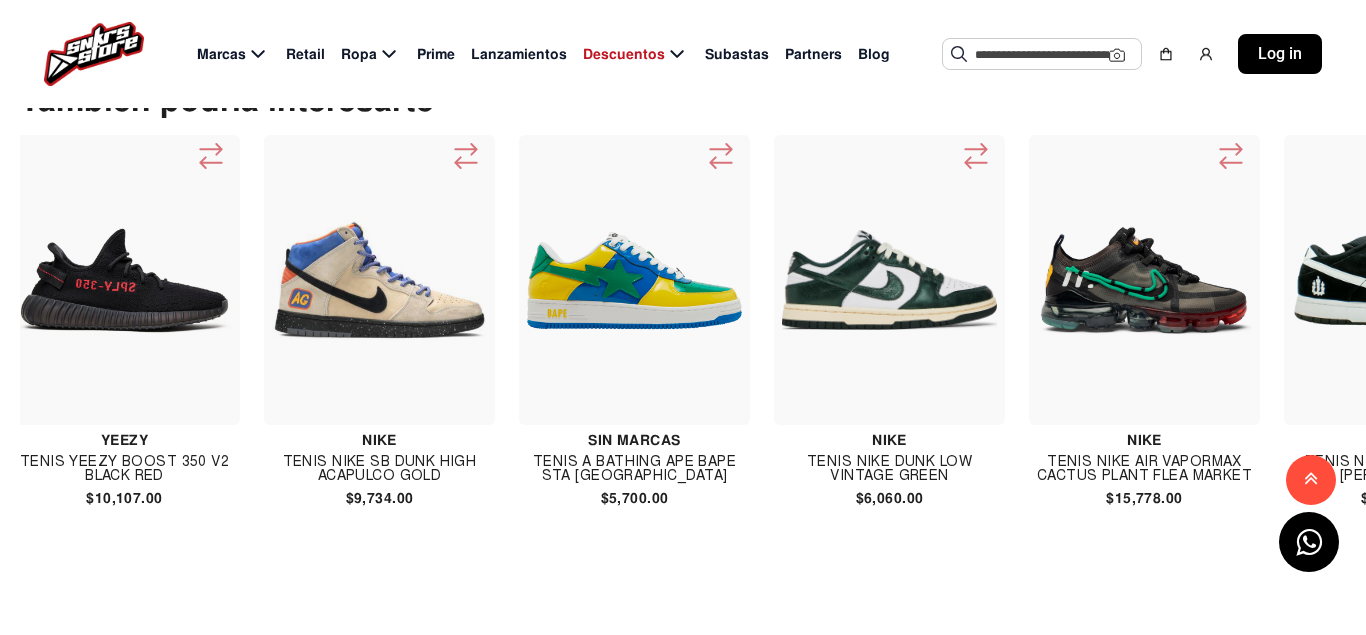 scroll, scrollTop: 0, scrollLeft: 2132, axis: horizontal 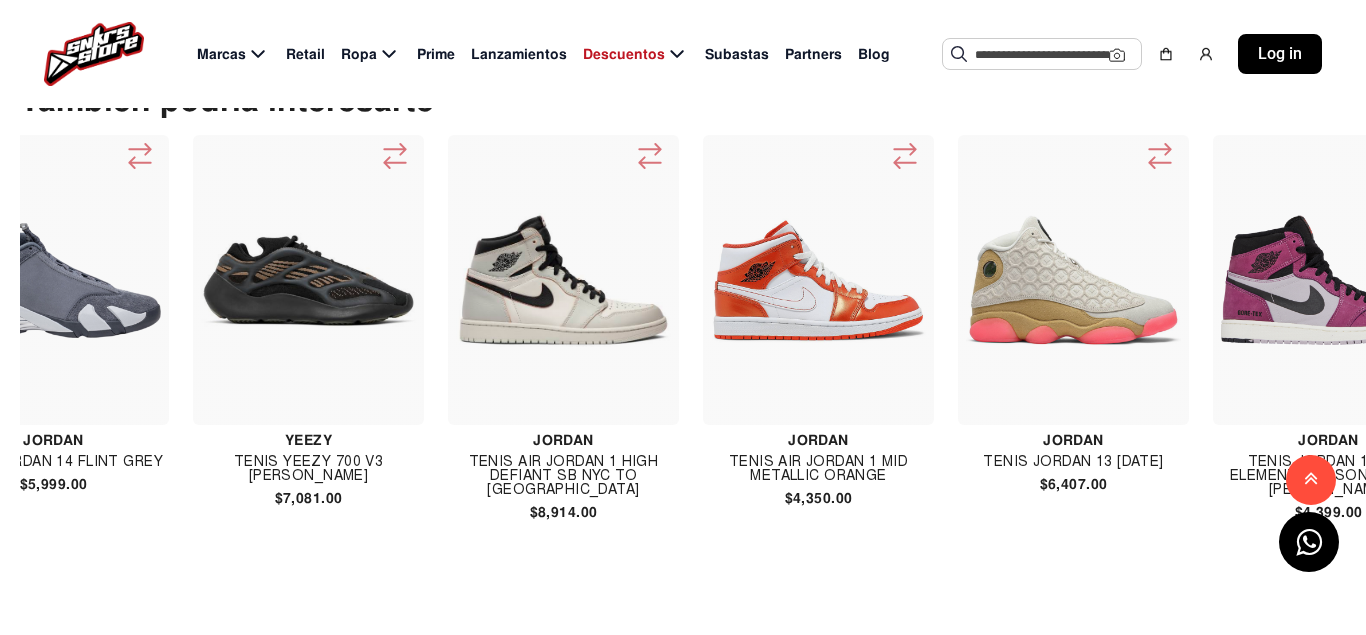 click 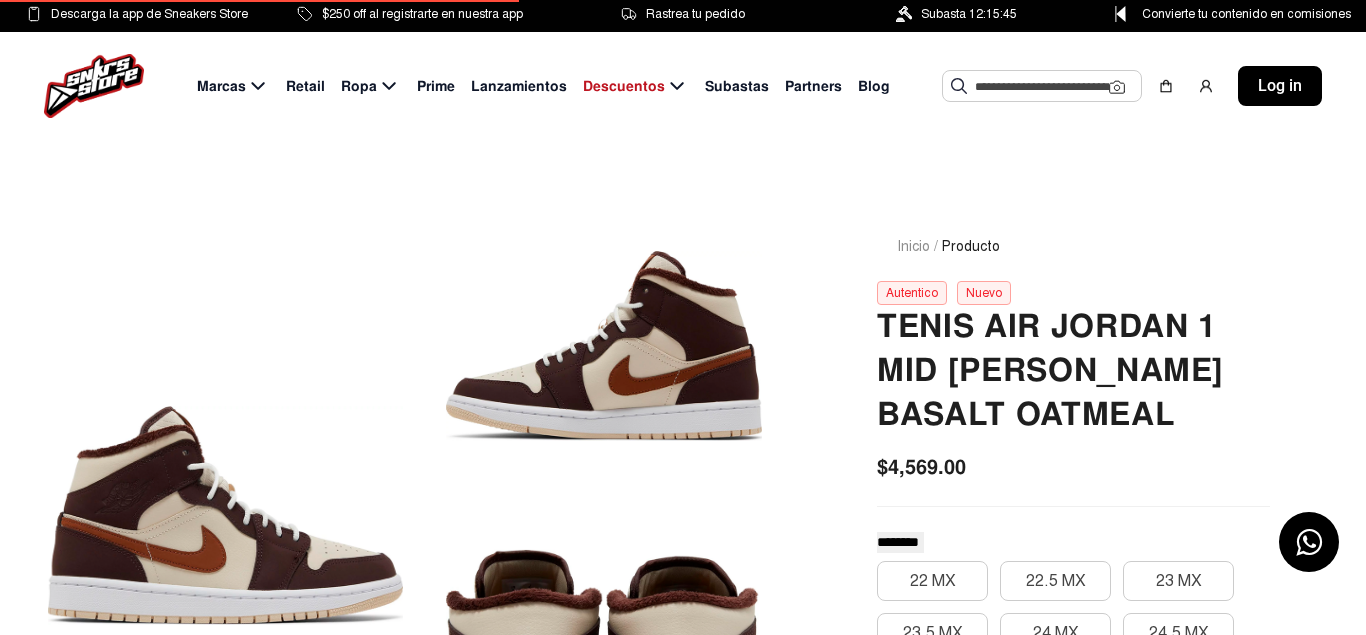 scroll, scrollTop: 0, scrollLeft: 0, axis: both 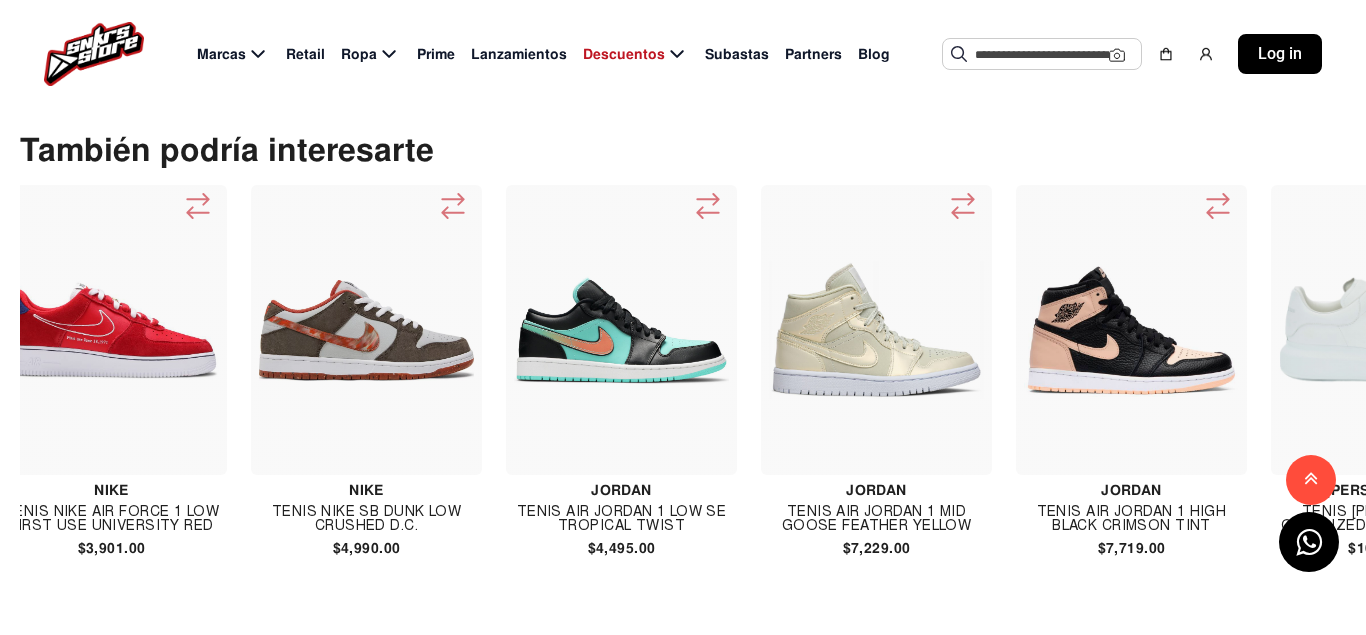 click on "Tenis Air Jordan 1 Low Se Tropical Twist" 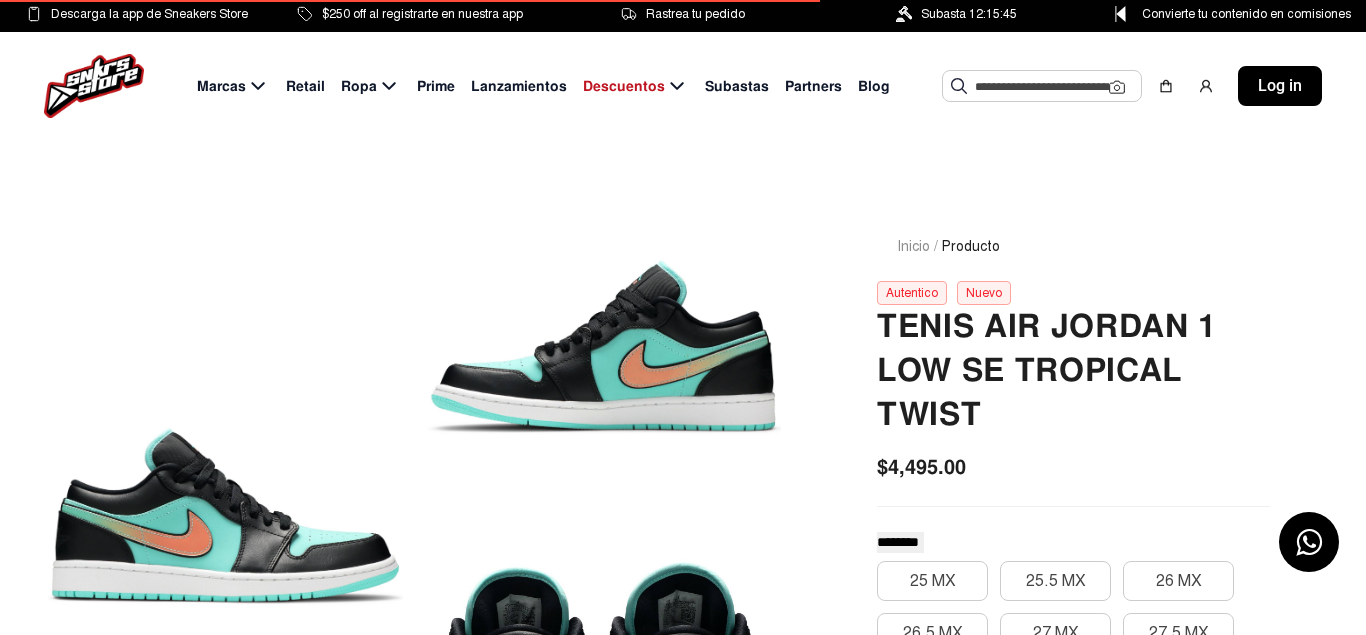 scroll, scrollTop: 0, scrollLeft: 0, axis: both 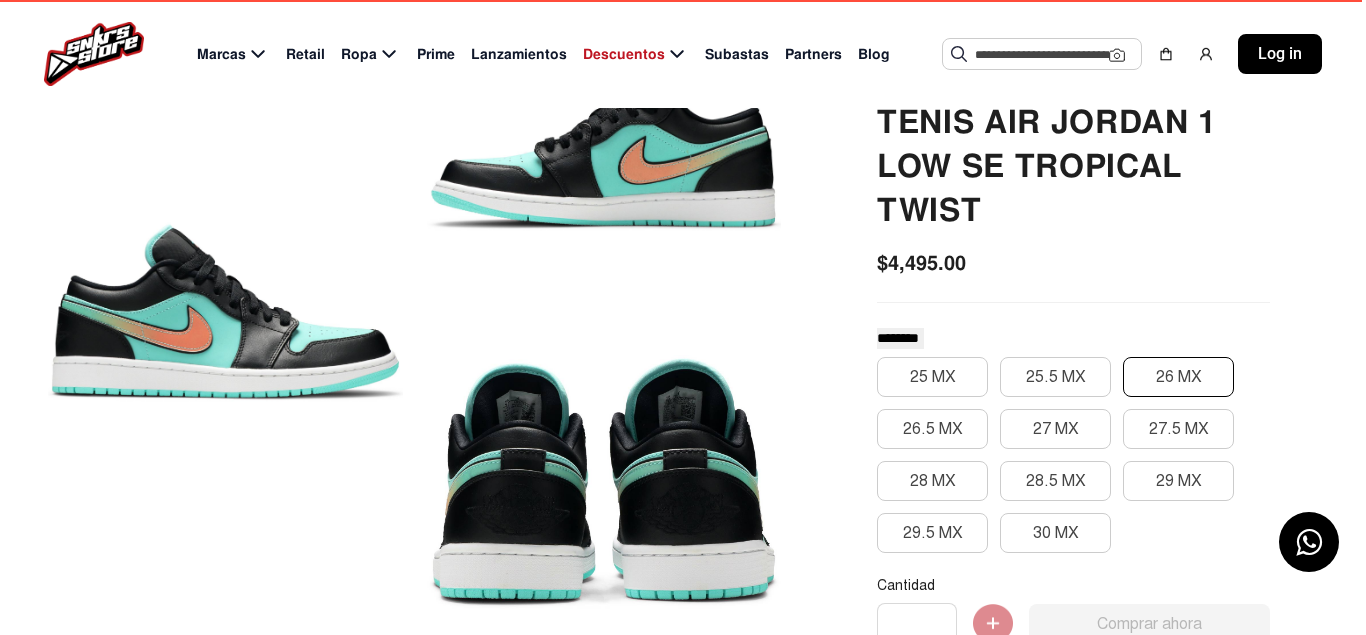 click on "26 MX" 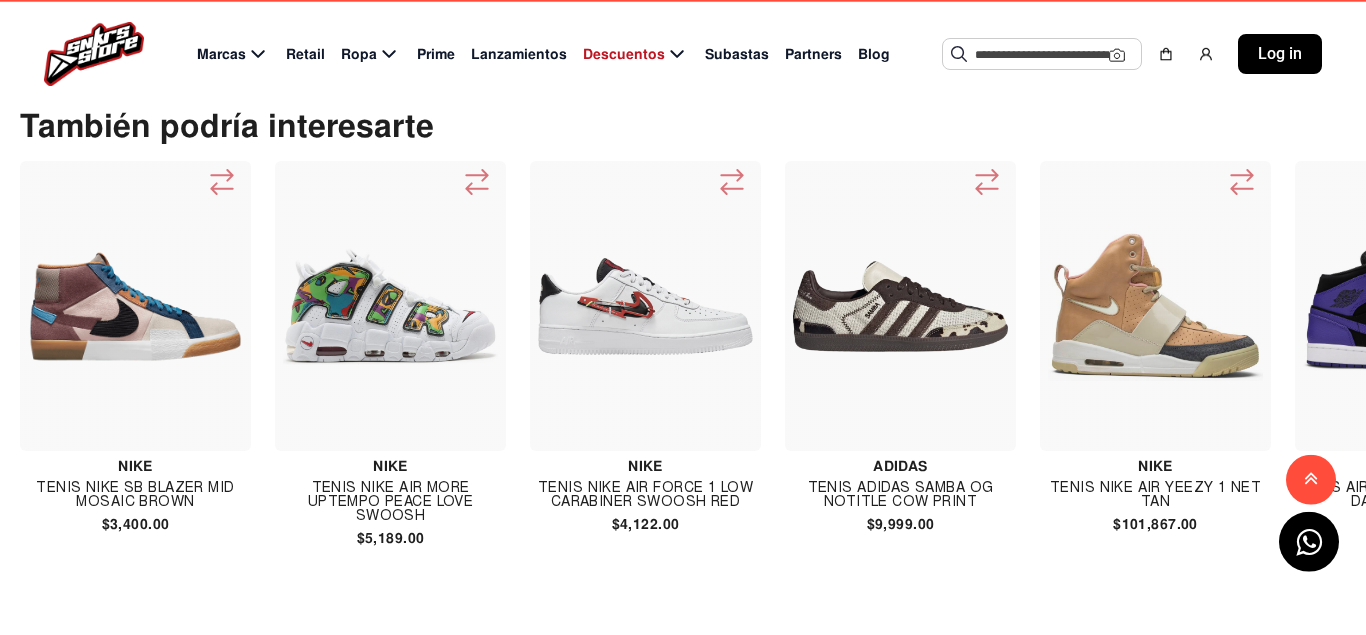 scroll, scrollTop: 2142, scrollLeft: 0, axis: vertical 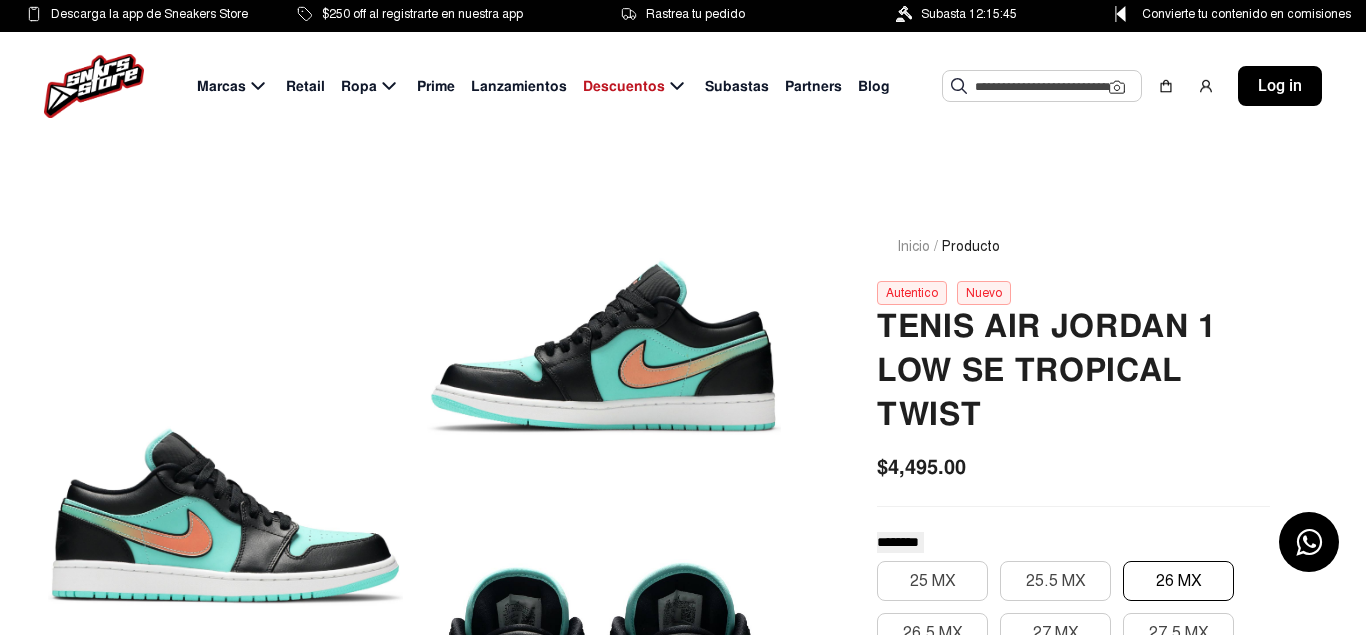 click 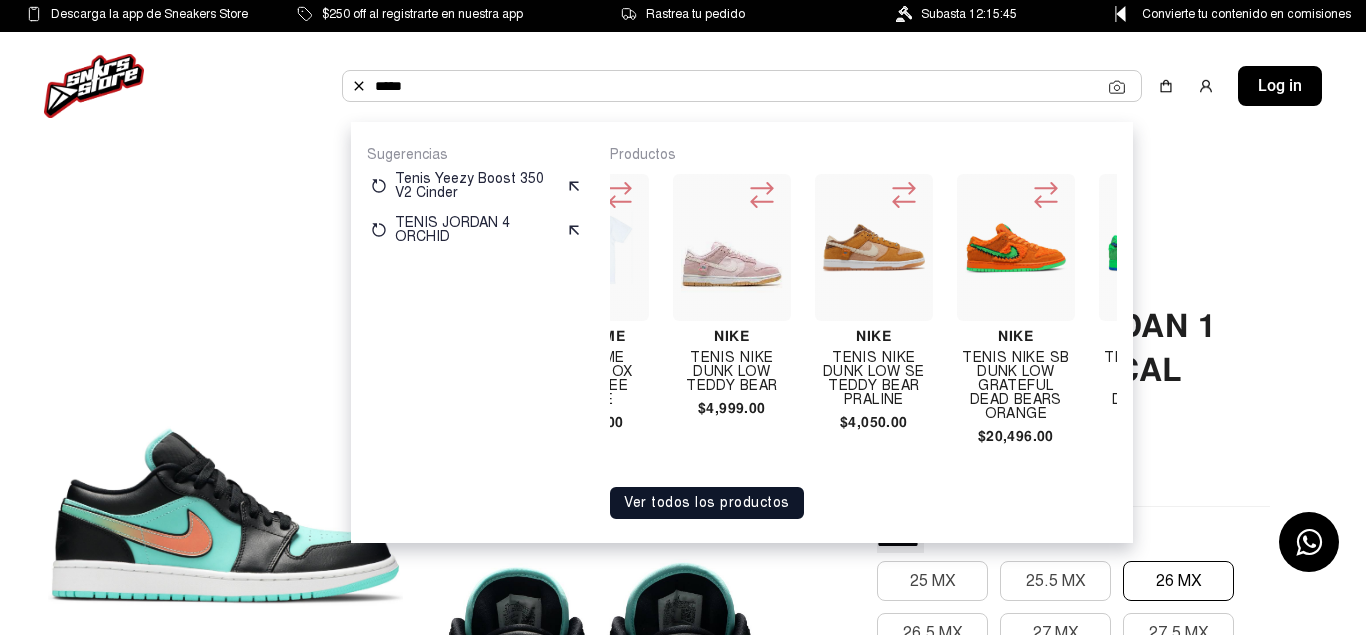 scroll, scrollTop: 0, scrollLeft: 279, axis: horizontal 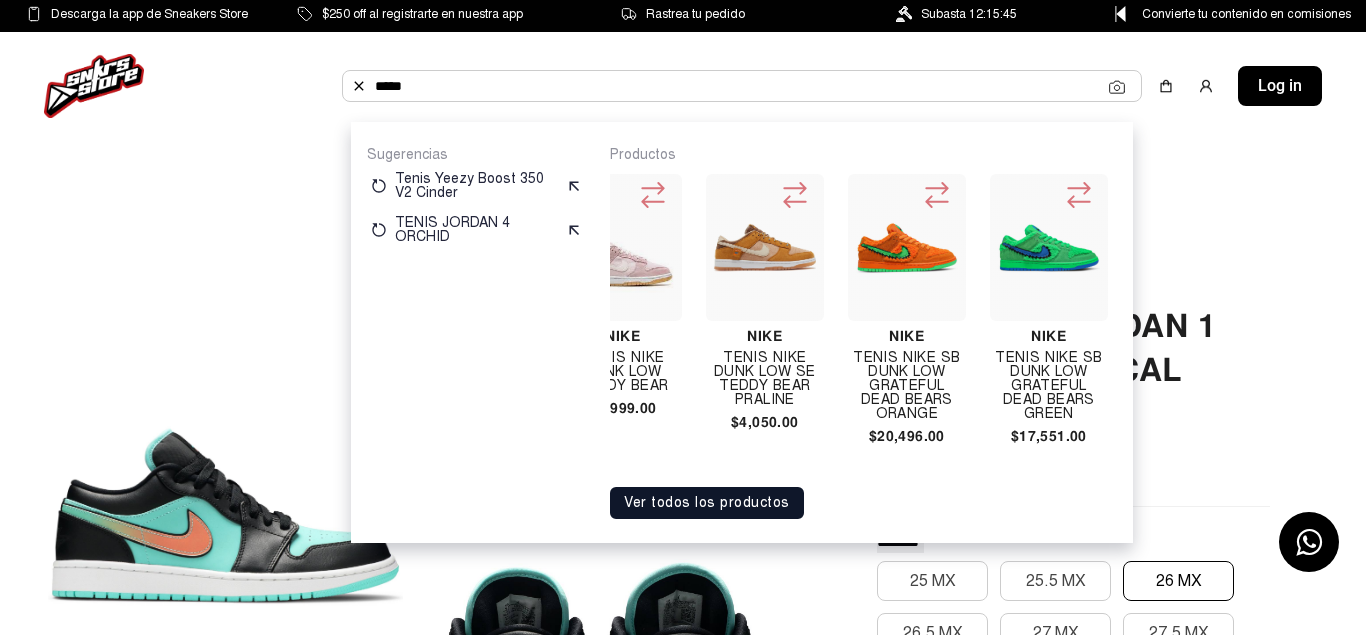 type on "*****" 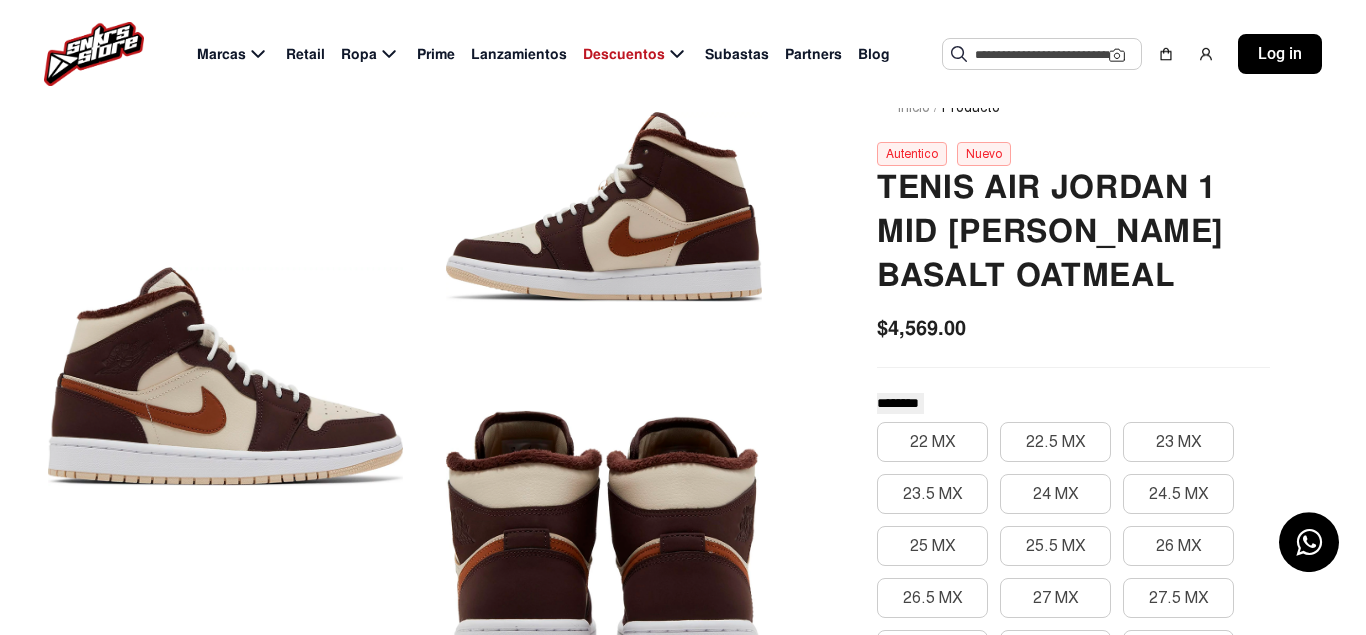 scroll, scrollTop: 102, scrollLeft: 0, axis: vertical 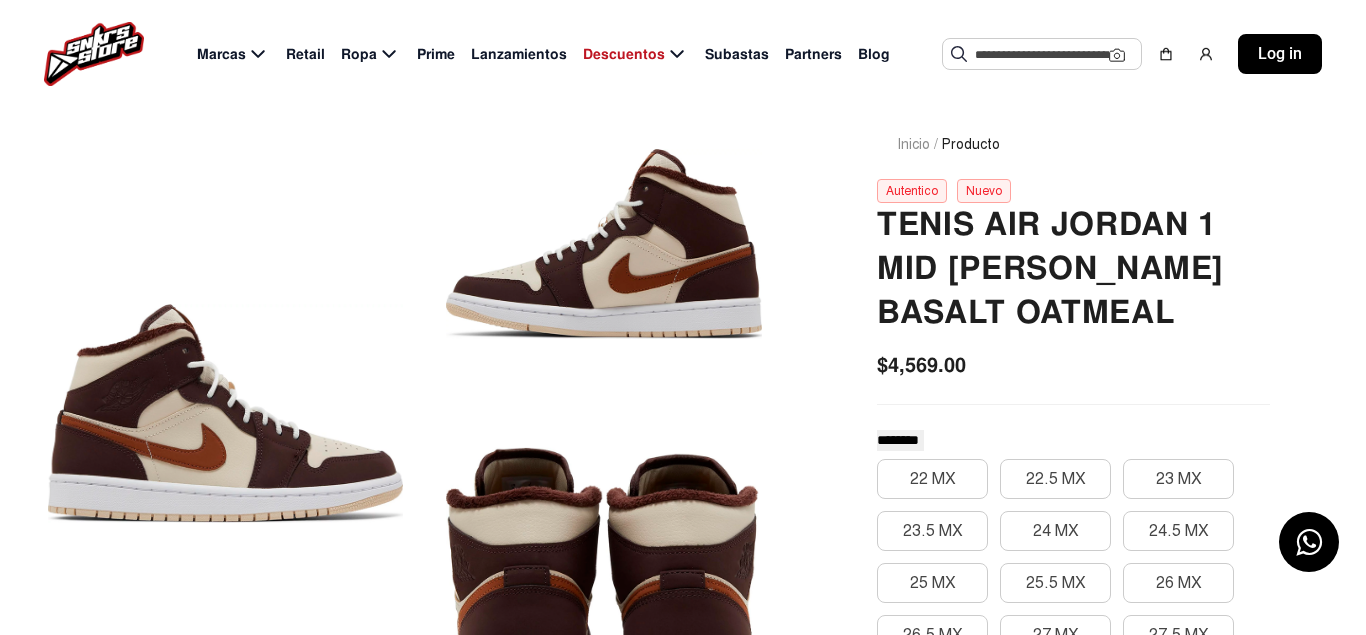 click 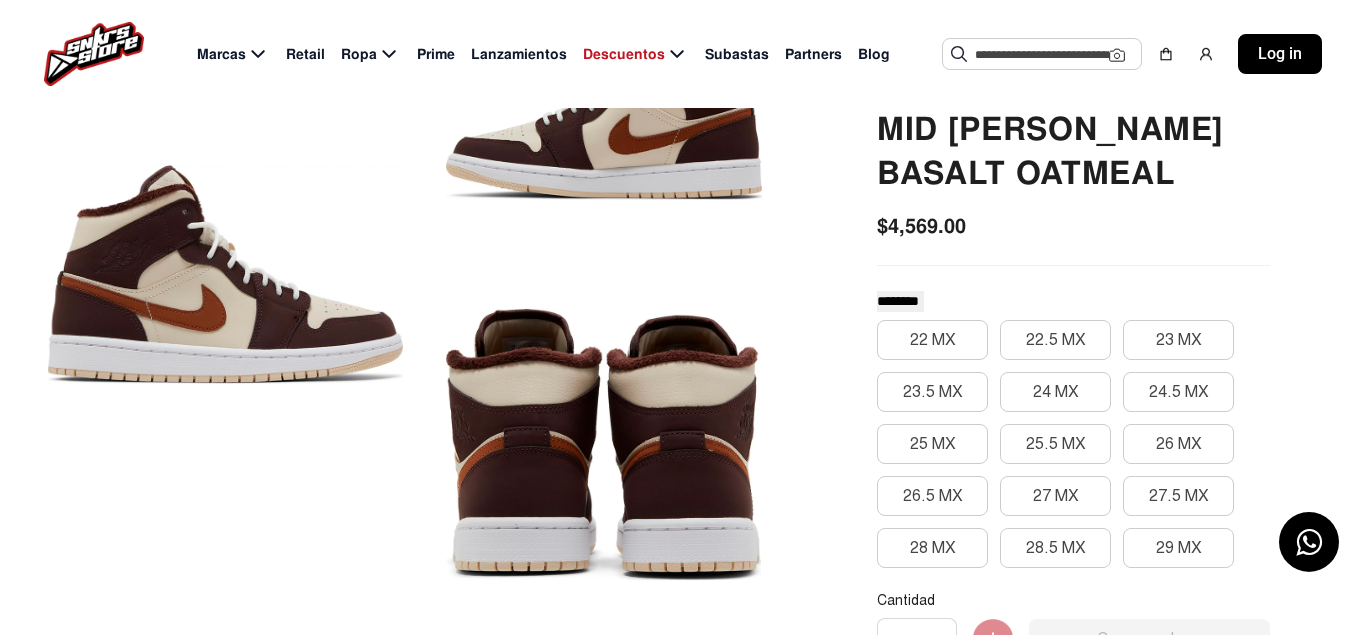 scroll, scrollTop: 306, scrollLeft: 0, axis: vertical 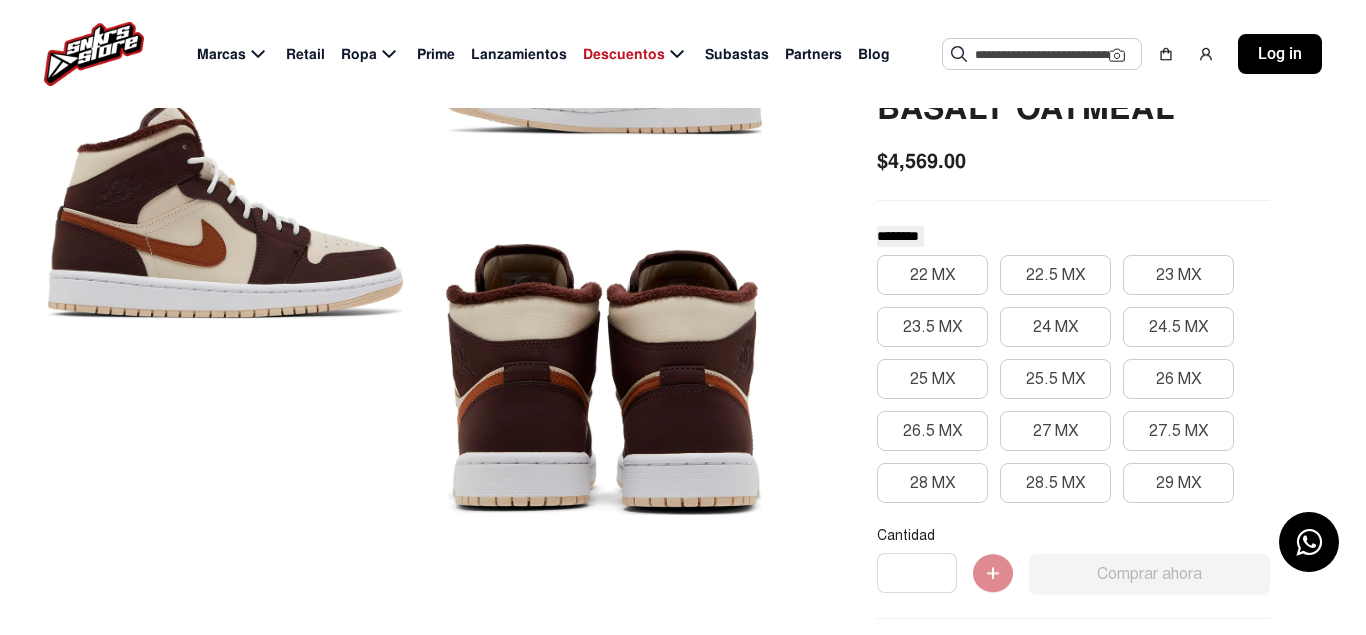 click 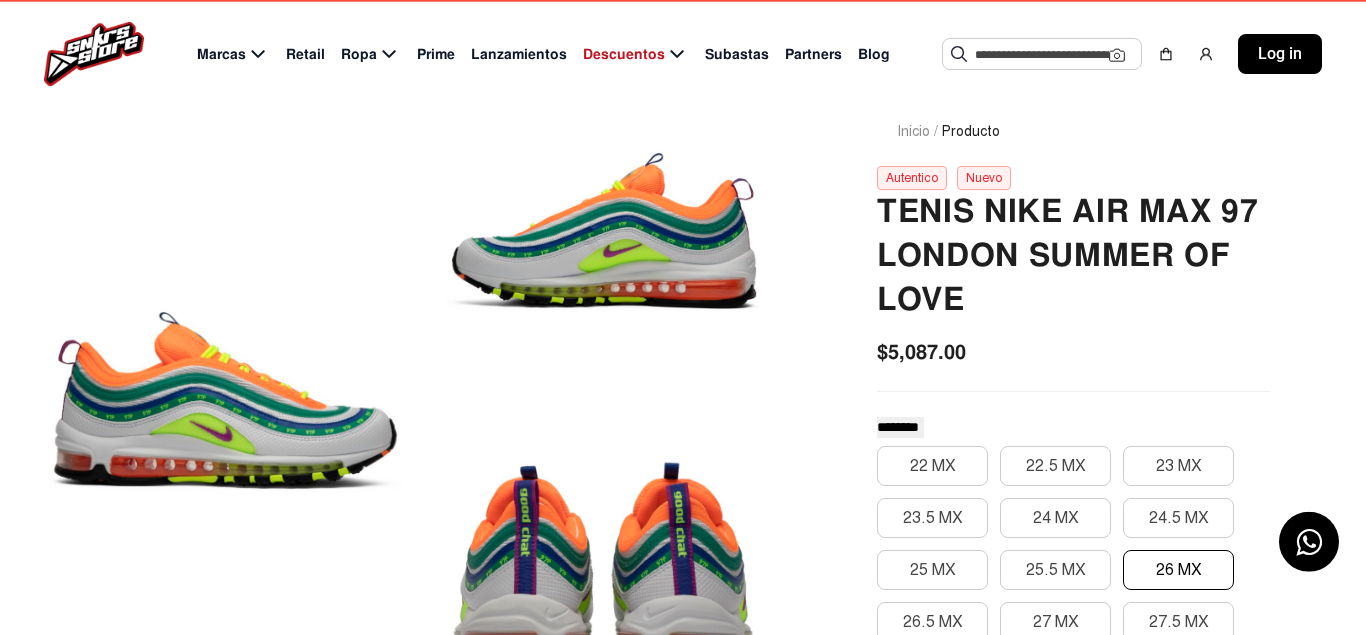 scroll, scrollTop: 102, scrollLeft: 0, axis: vertical 